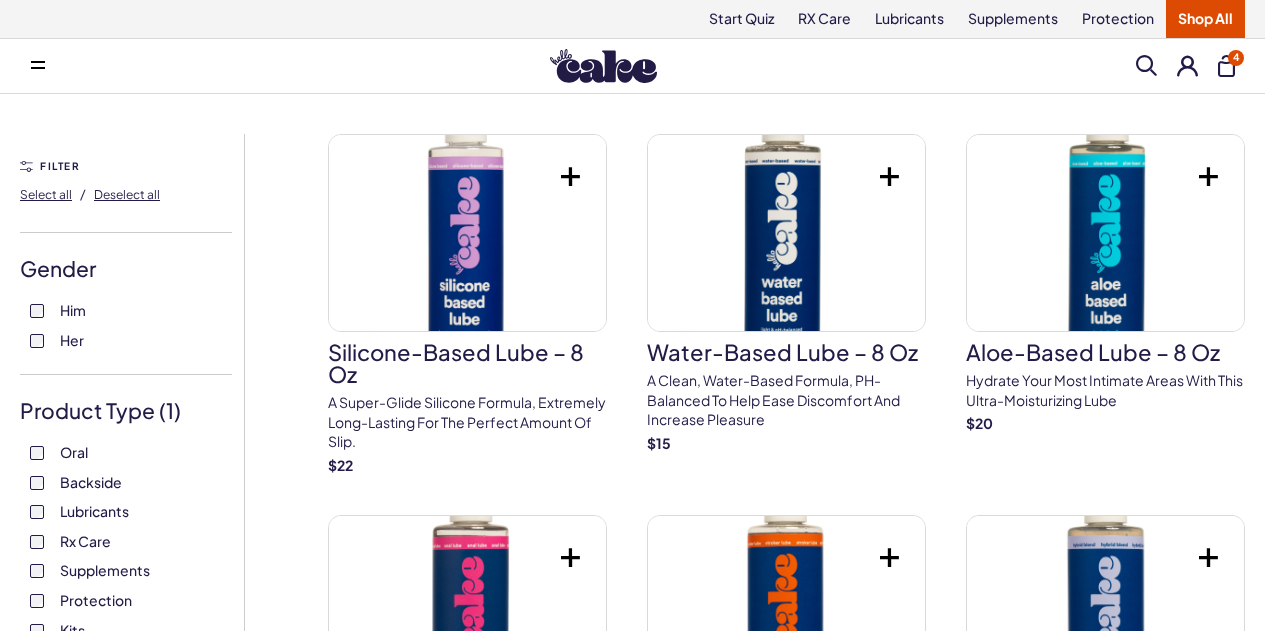 scroll, scrollTop: 1513, scrollLeft: 0, axis: vertical 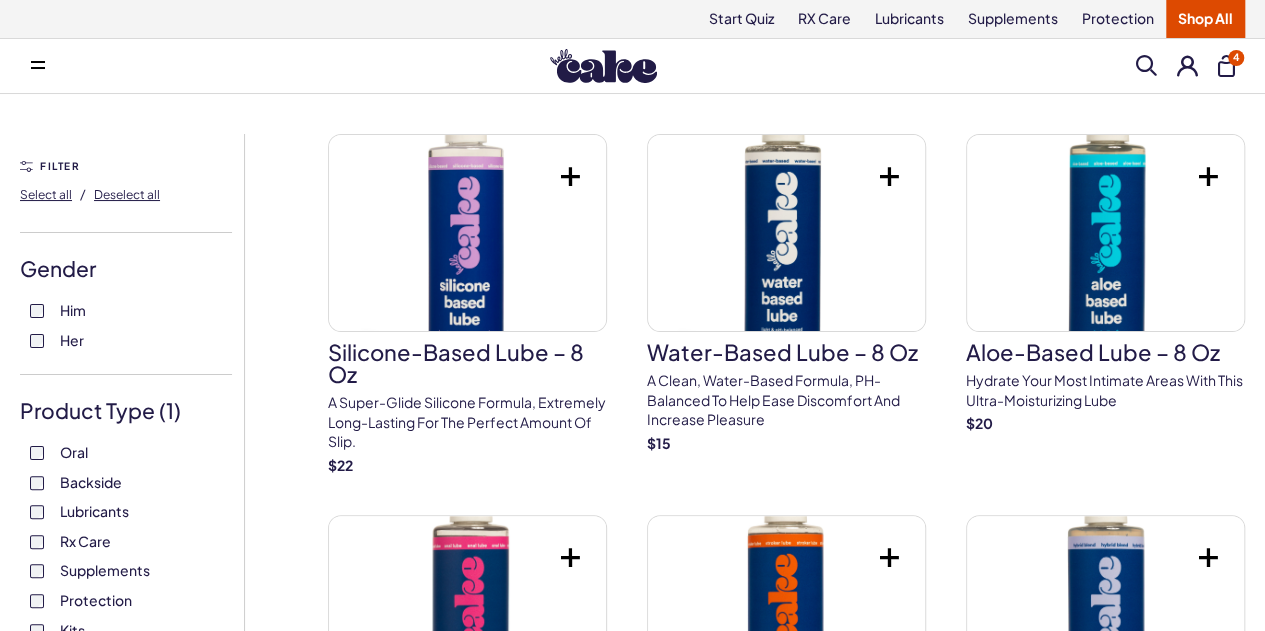 click on "Menu
Him
Her
Everything
Rx Care
Rx For Him
Cake ED Meds - To Go
The Daily Chew - ED Gum Libido Lift Rx
4" at bounding box center (632, 66) 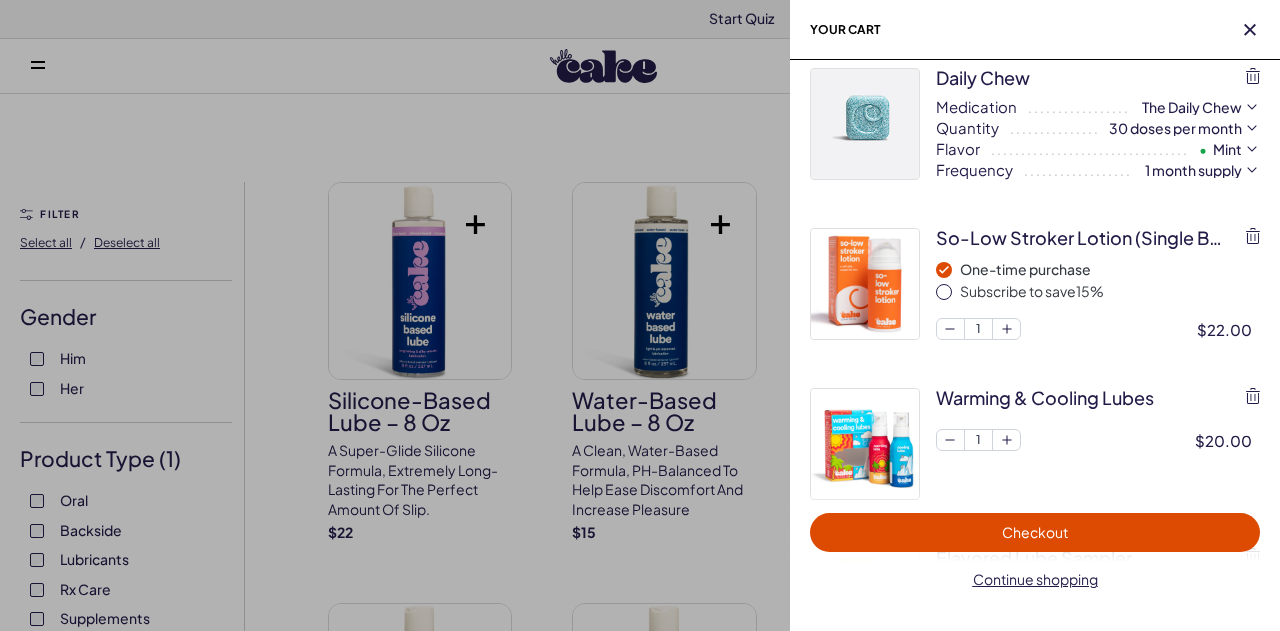 scroll, scrollTop: 0, scrollLeft: 0, axis: both 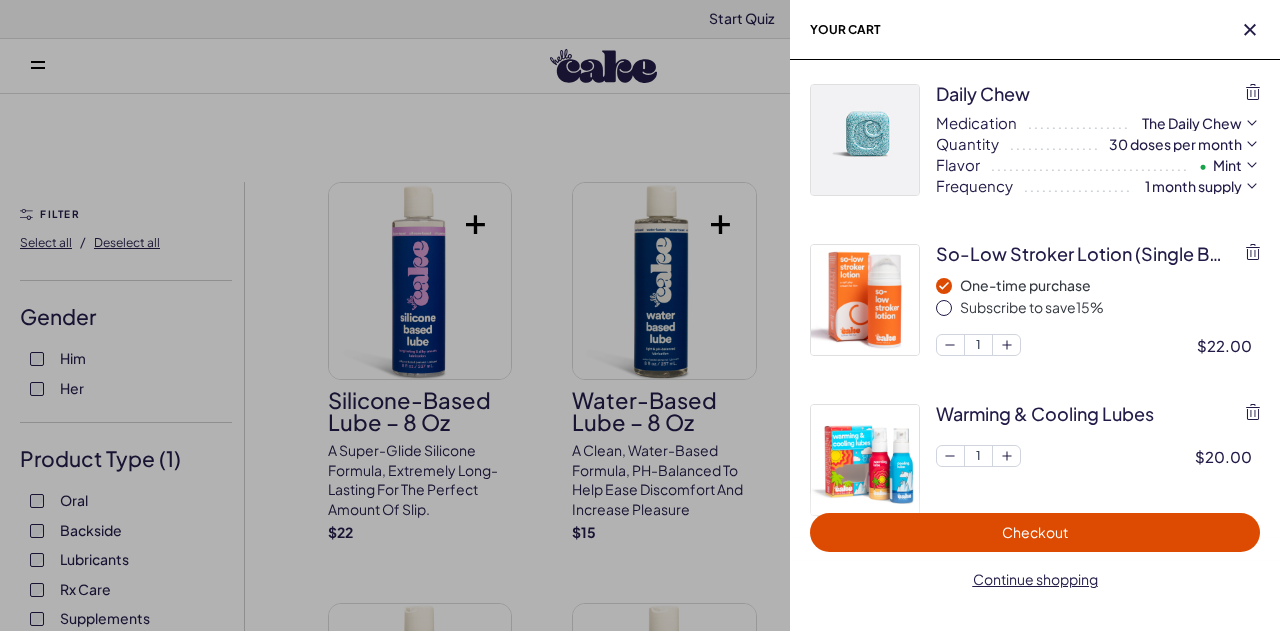 click on "Checkout" at bounding box center (1035, 532) 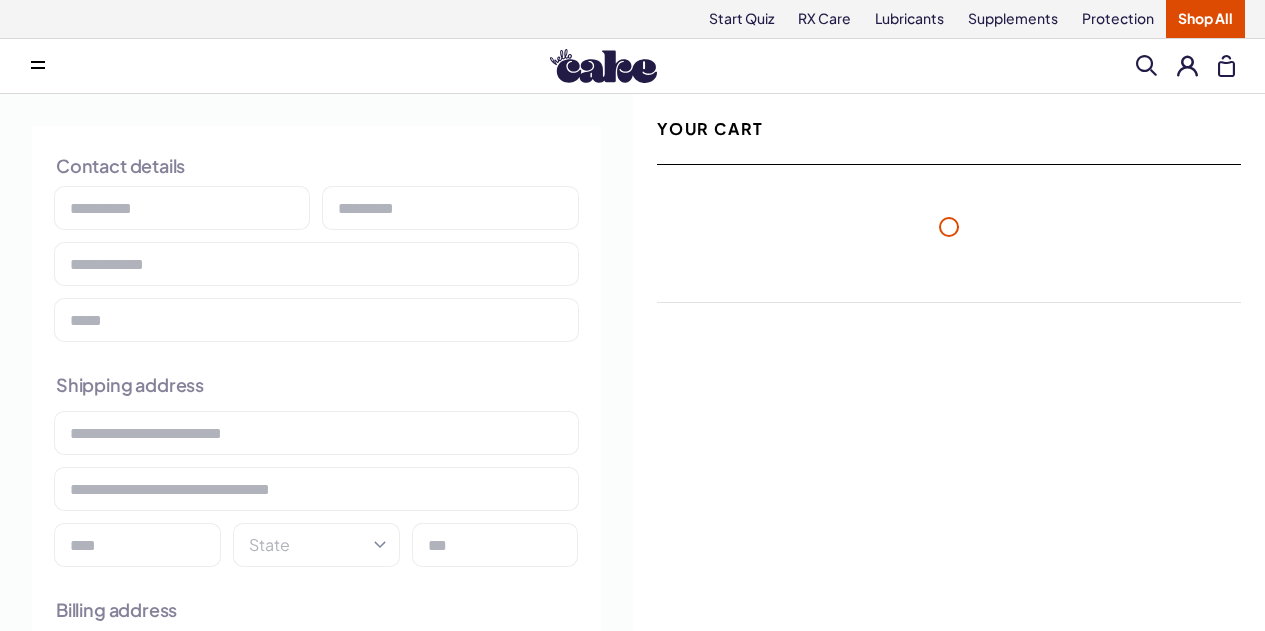 scroll, scrollTop: 0, scrollLeft: 0, axis: both 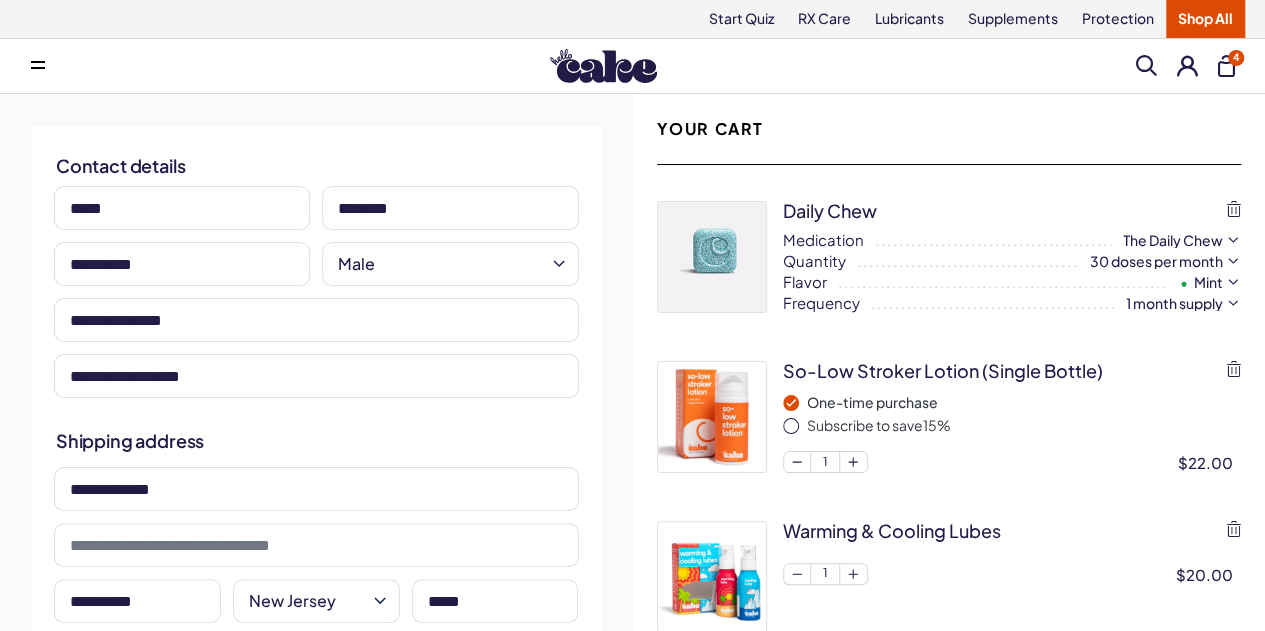 click on "Supplements" at bounding box center [1013, 19] 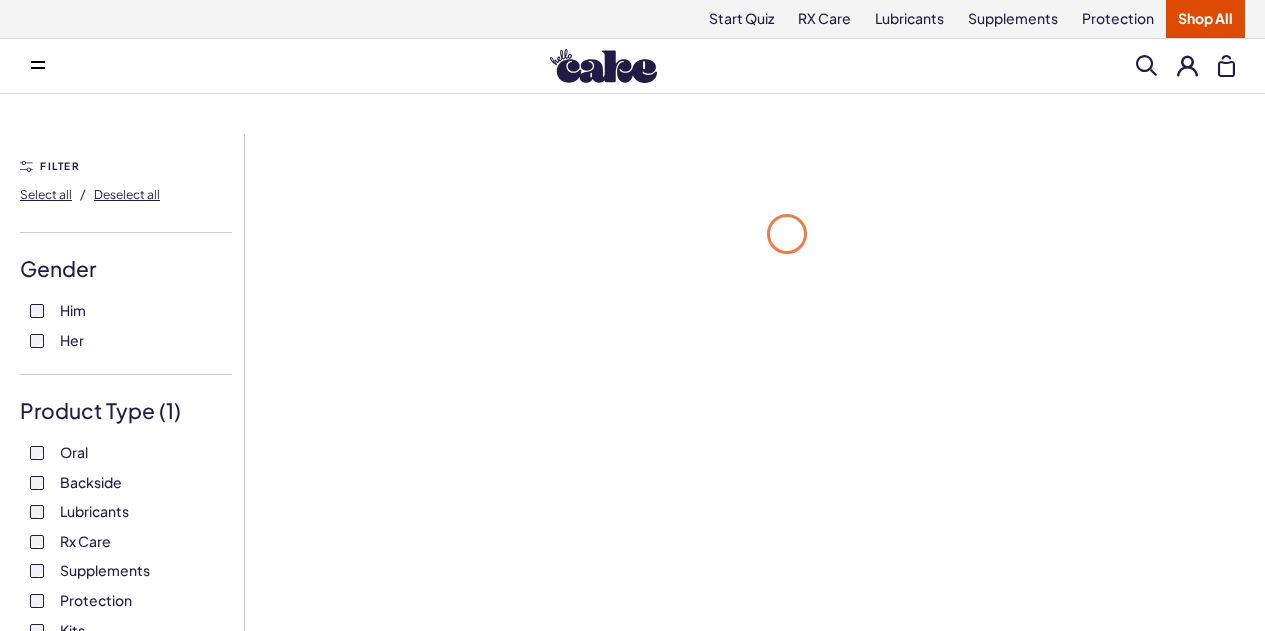 scroll, scrollTop: 0, scrollLeft: 0, axis: both 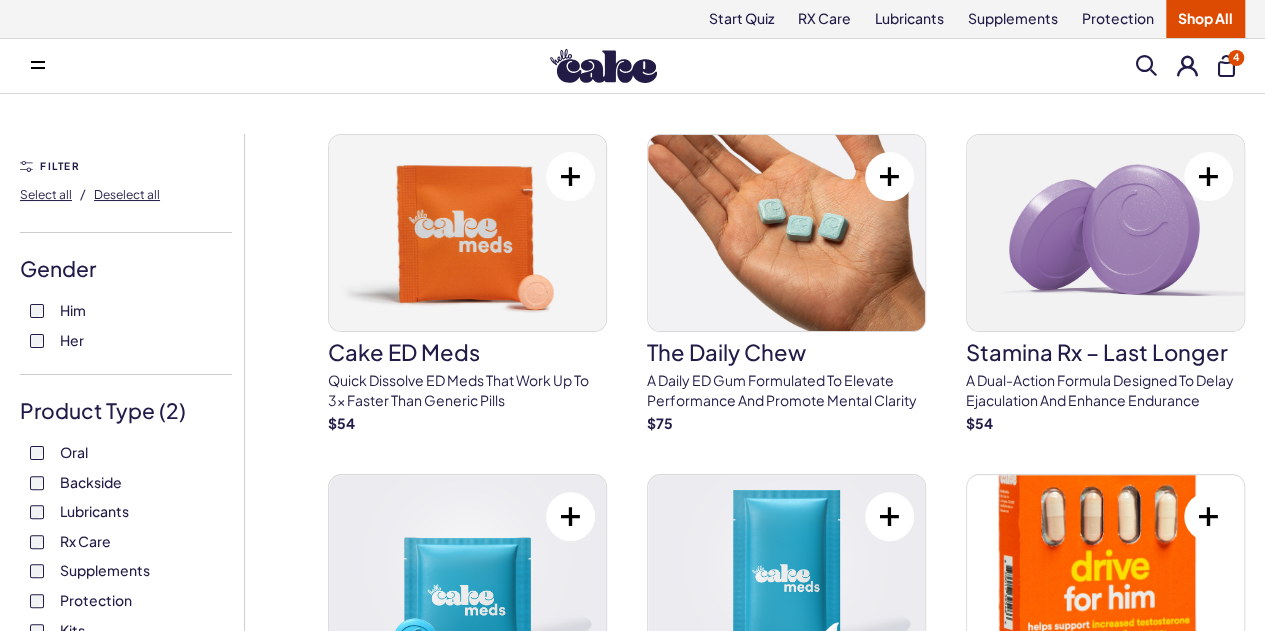 click on "4" at bounding box center [1226, 66] 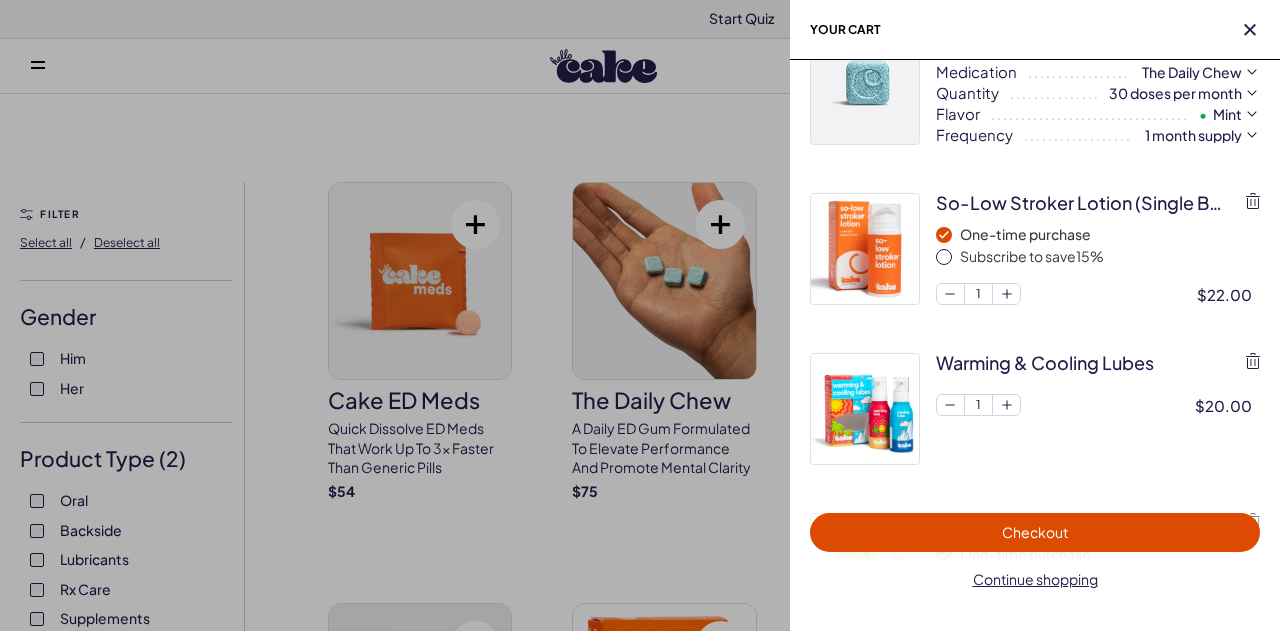 scroll, scrollTop: 0, scrollLeft: 0, axis: both 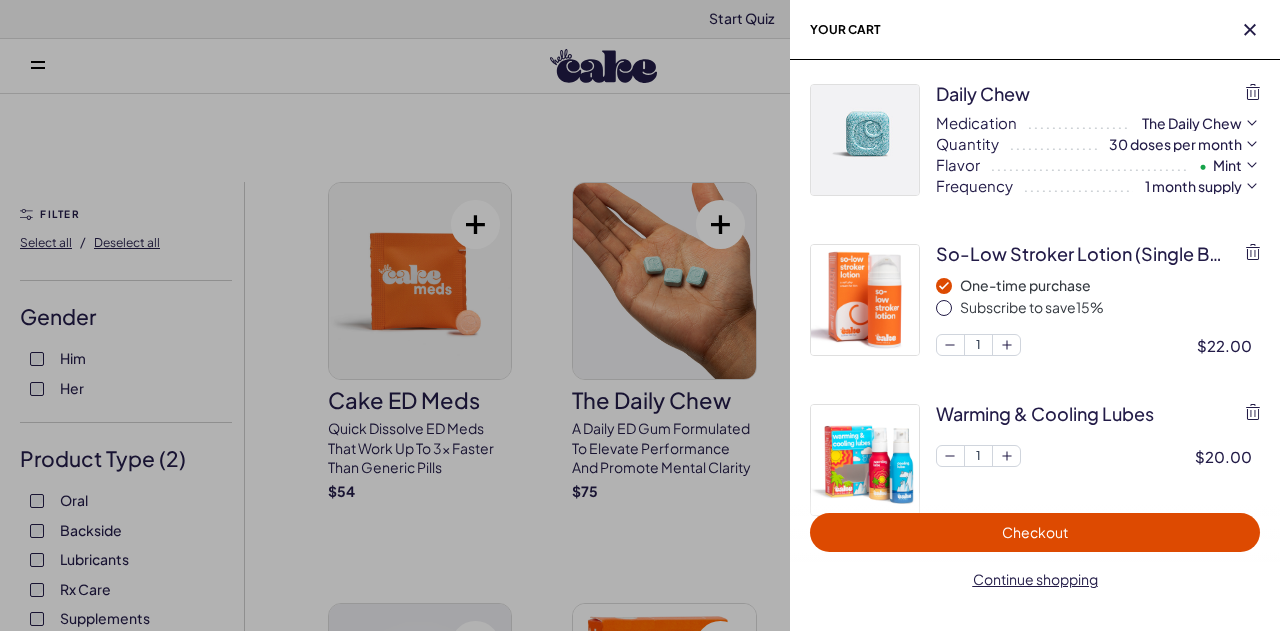 click at bounding box center (1253, 92) 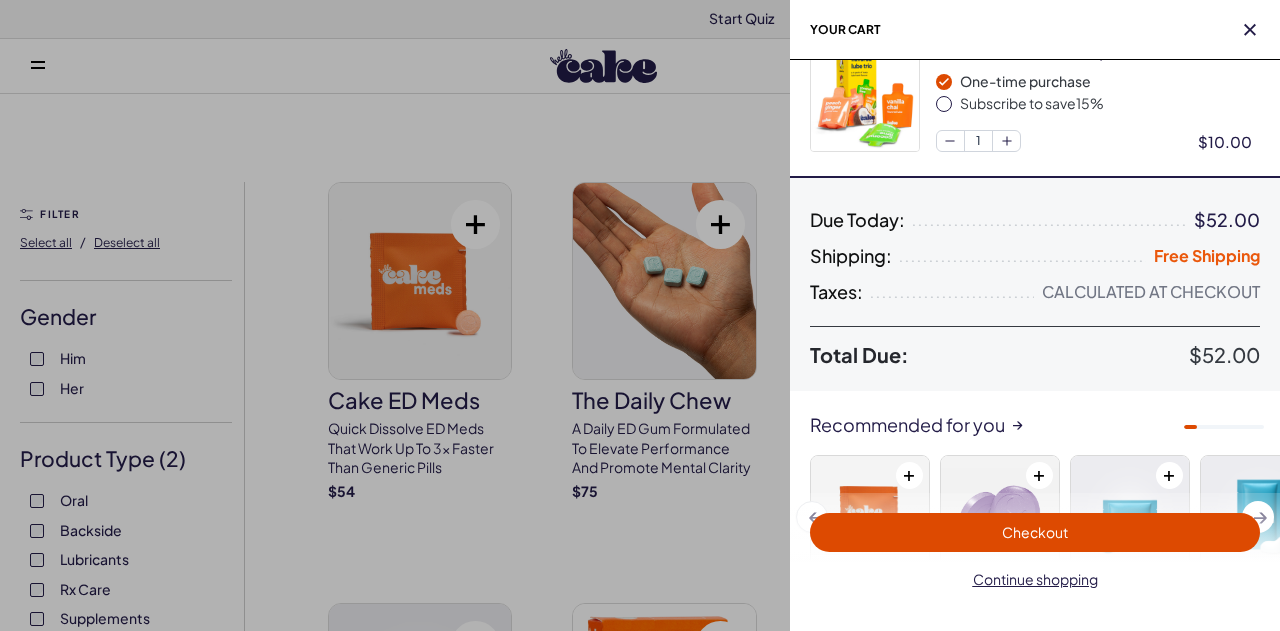 scroll, scrollTop: 510, scrollLeft: 0, axis: vertical 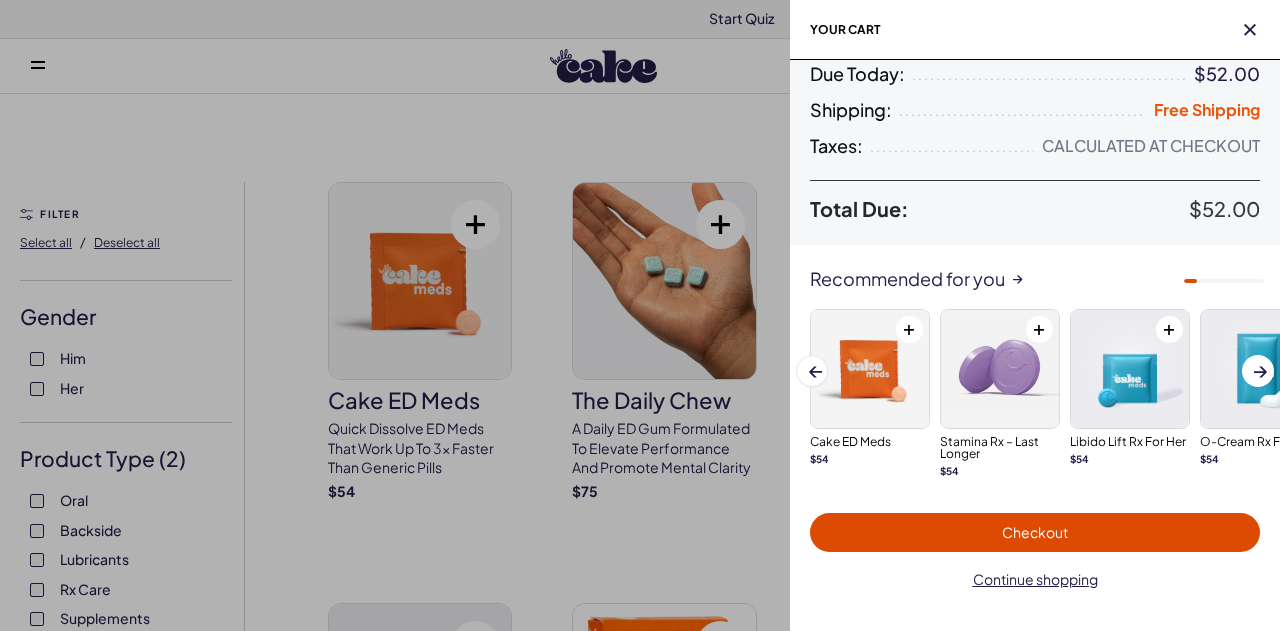 click on "Checkout" at bounding box center (1035, 532) 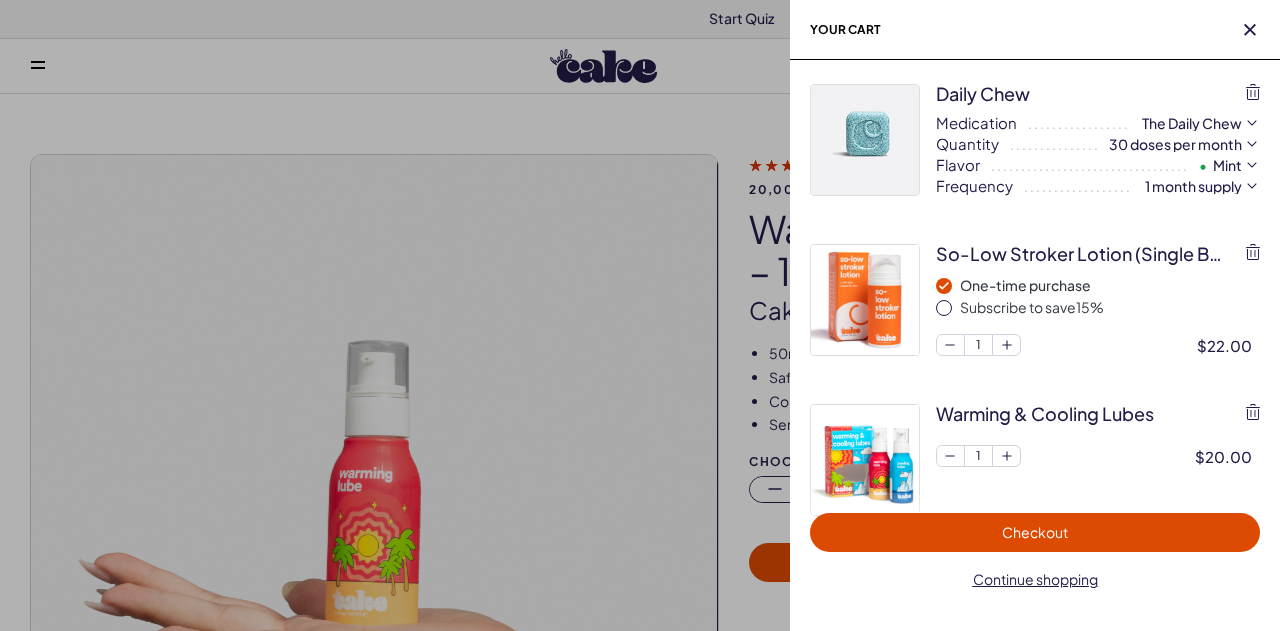 scroll, scrollTop: 129, scrollLeft: 0, axis: vertical 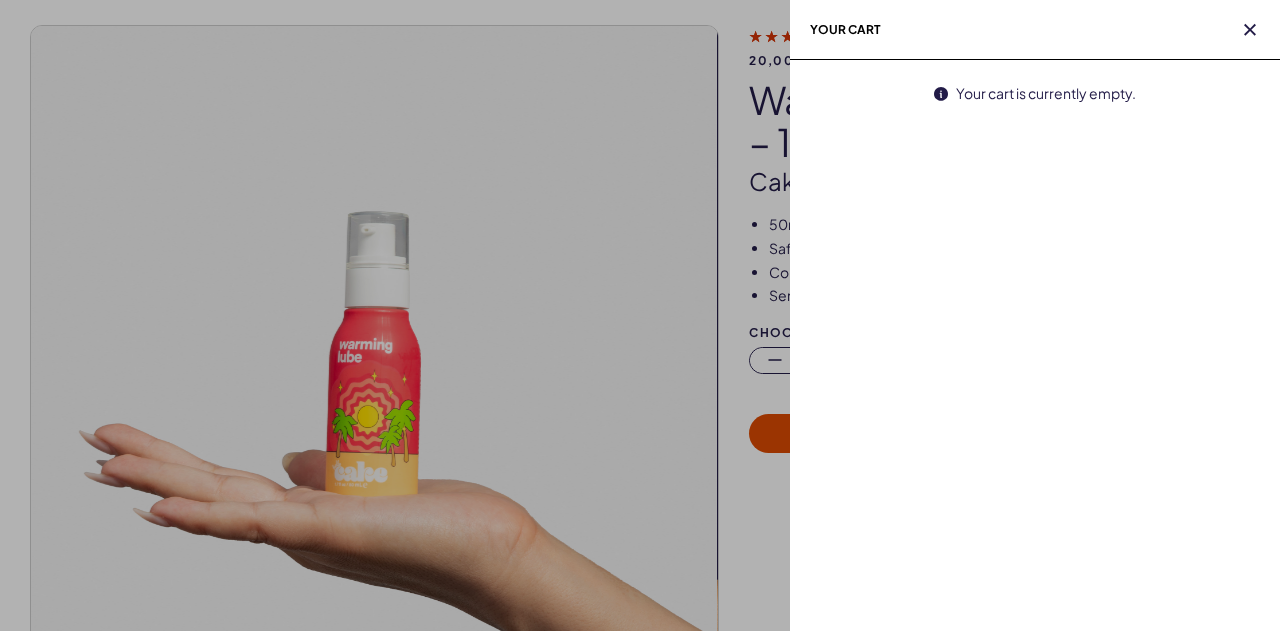 click at bounding box center [1250, 30] 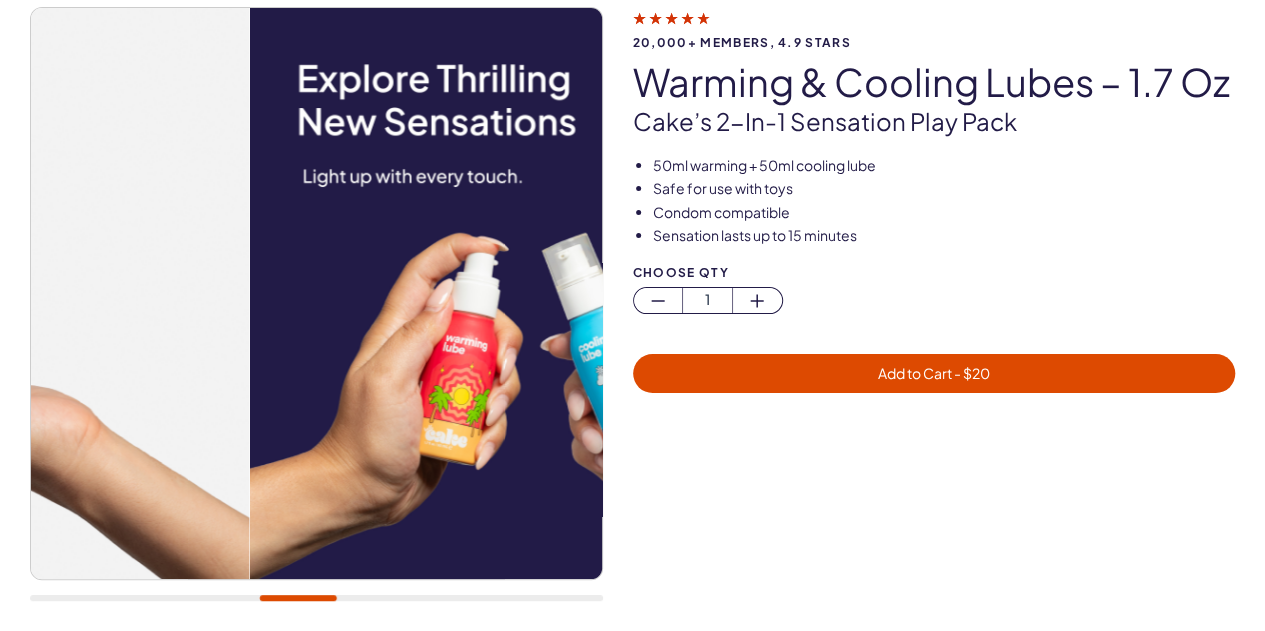 scroll, scrollTop: 0, scrollLeft: 0, axis: both 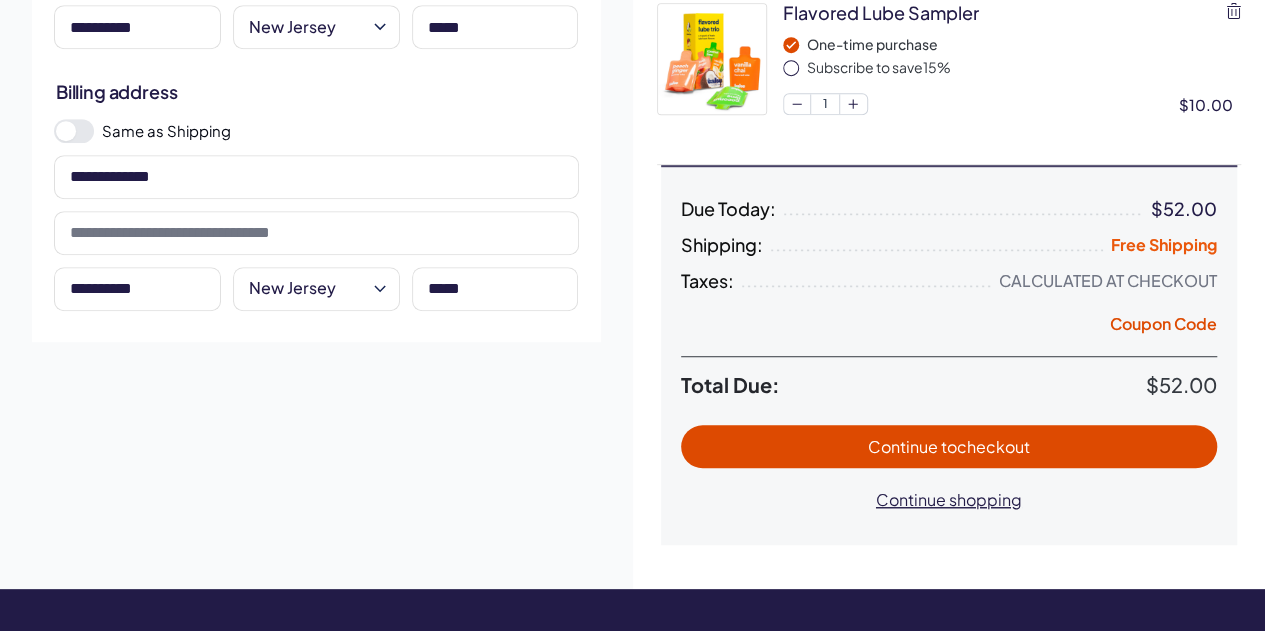 click at bounding box center [74, 131] 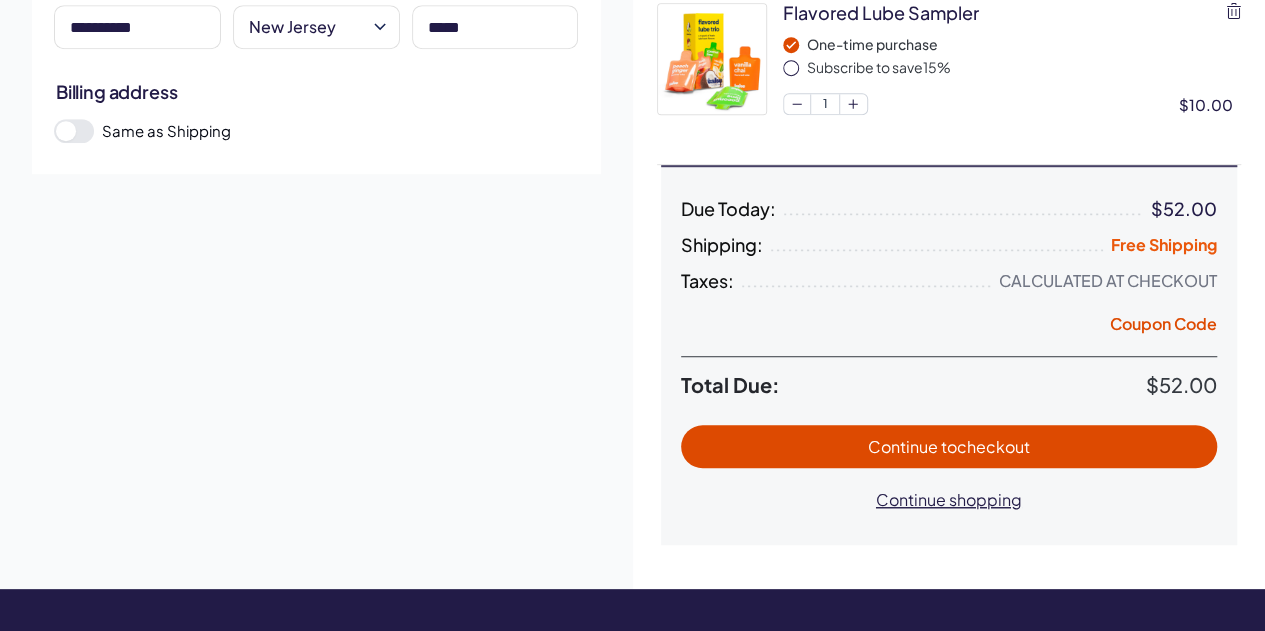 click on "Continue   to  checkout" at bounding box center (949, 446) 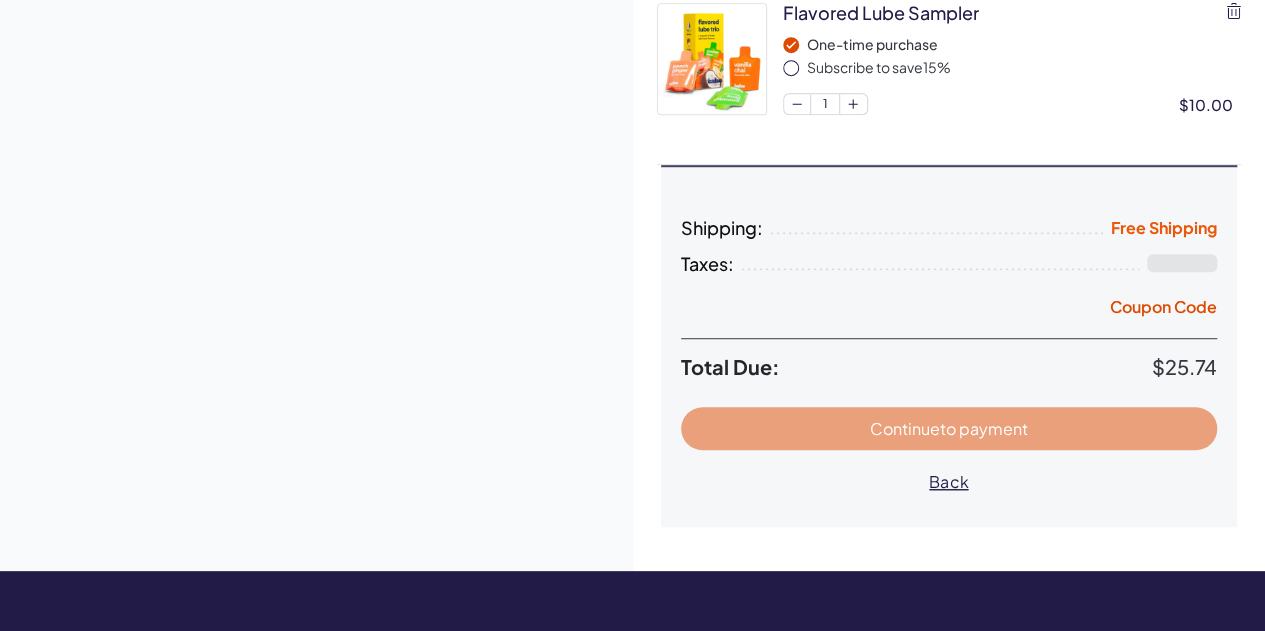scroll, scrollTop: 0, scrollLeft: 0, axis: both 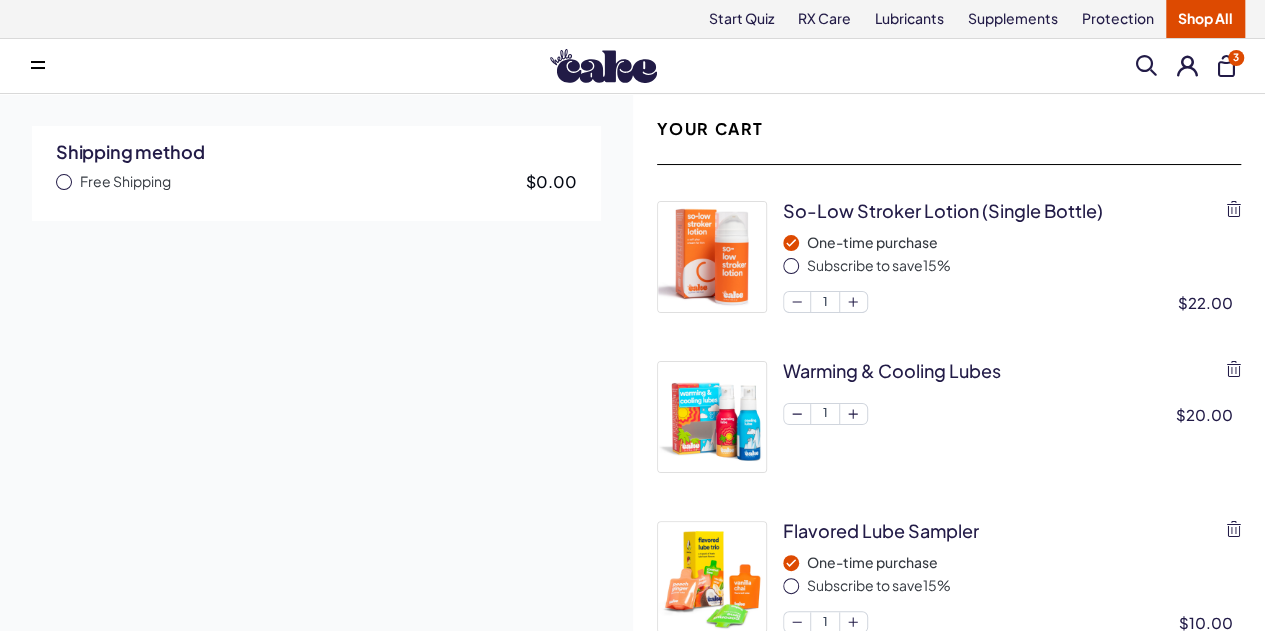 click on "Free Shipping $0.00" at bounding box center [316, 182] 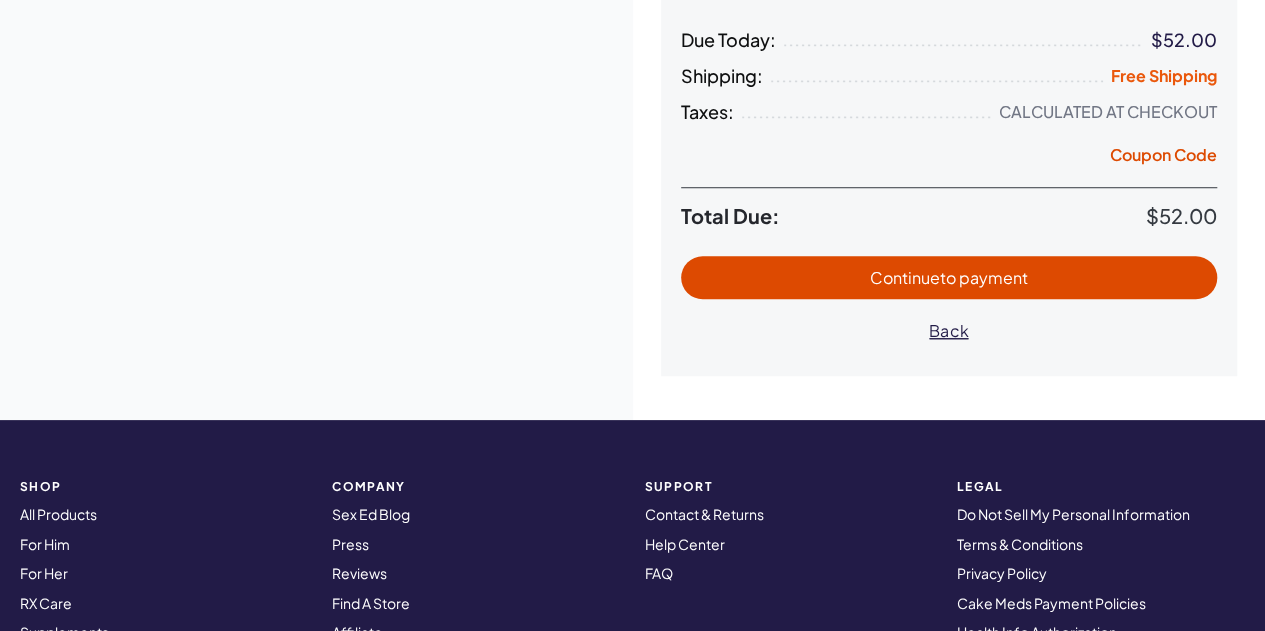 scroll, scrollTop: 686, scrollLeft: 0, axis: vertical 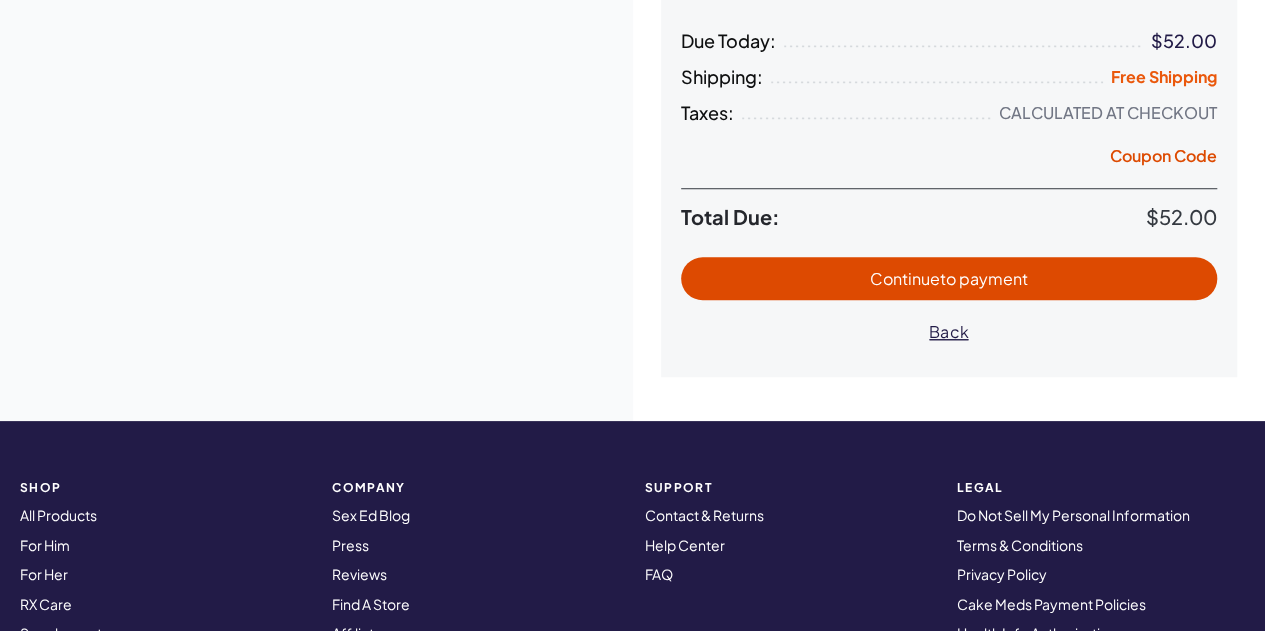 click on "Continue  to payment" at bounding box center (949, 278) 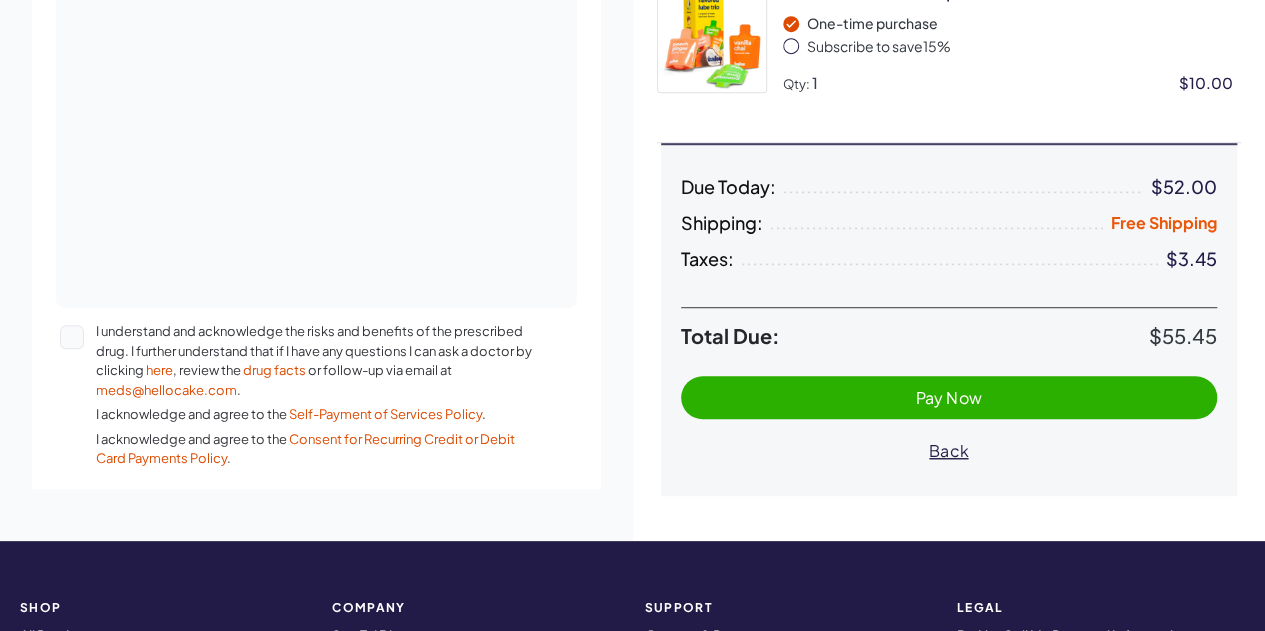 scroll, scrollTop: 525, scrollLeft: 0, axis: vertical 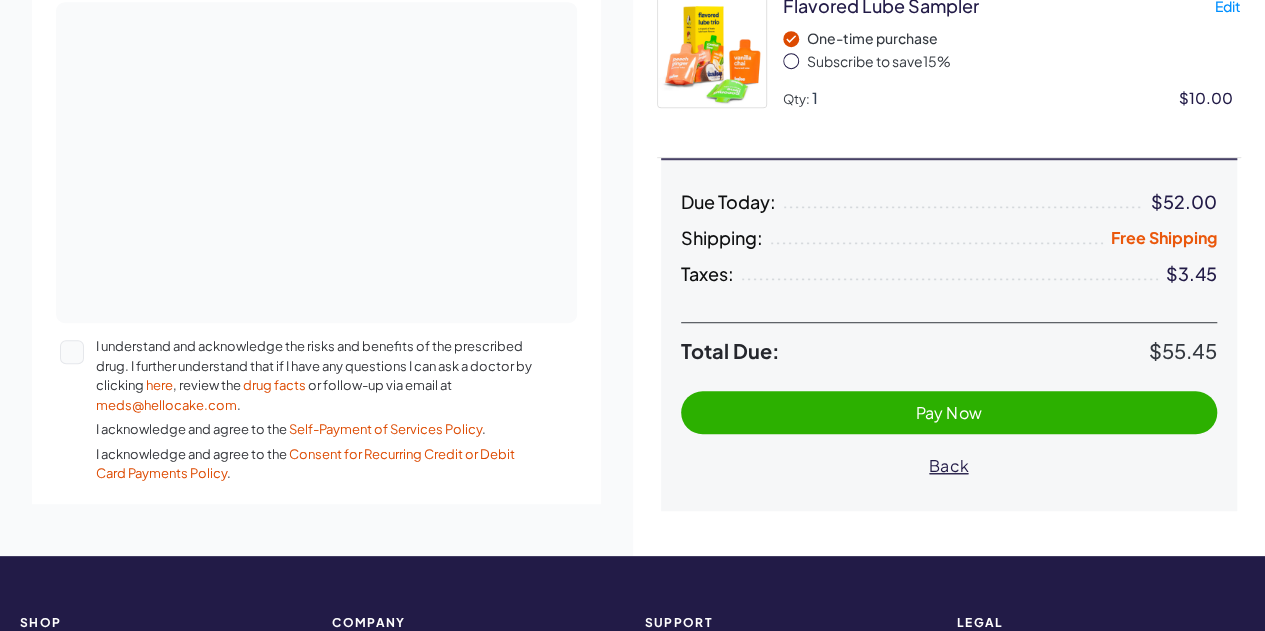 click on "Pay Now" at bounding box center [949, 412] 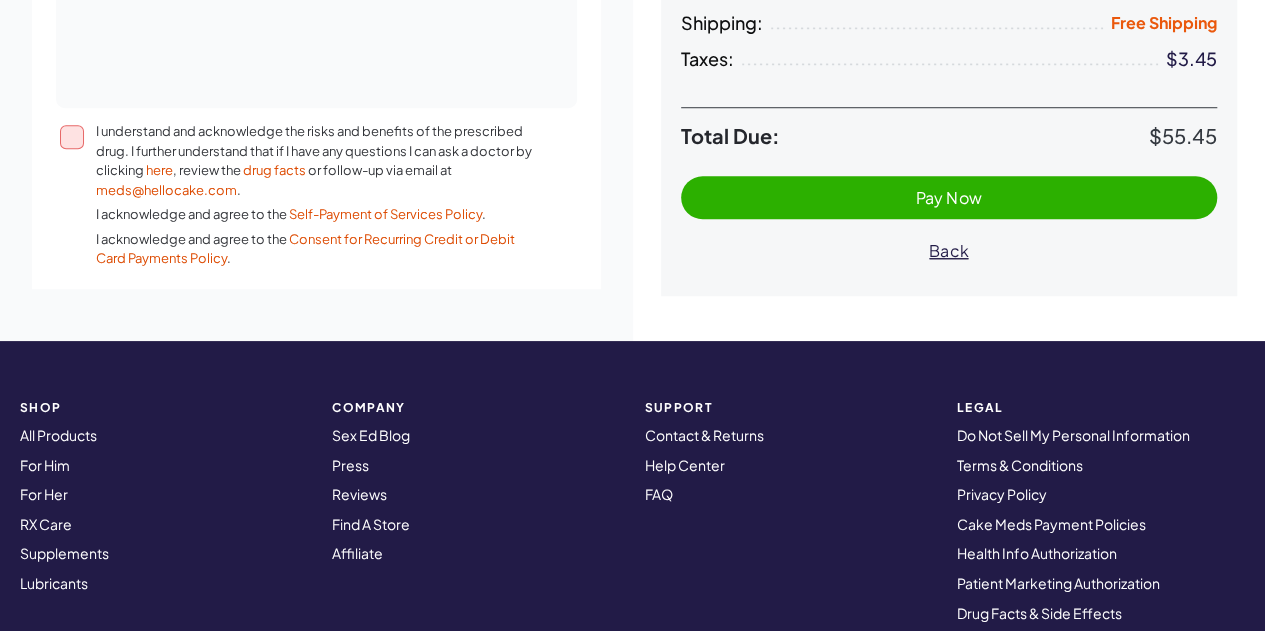 scroll, scrollTop: 790, scrollLeft: 0, axis: vertical 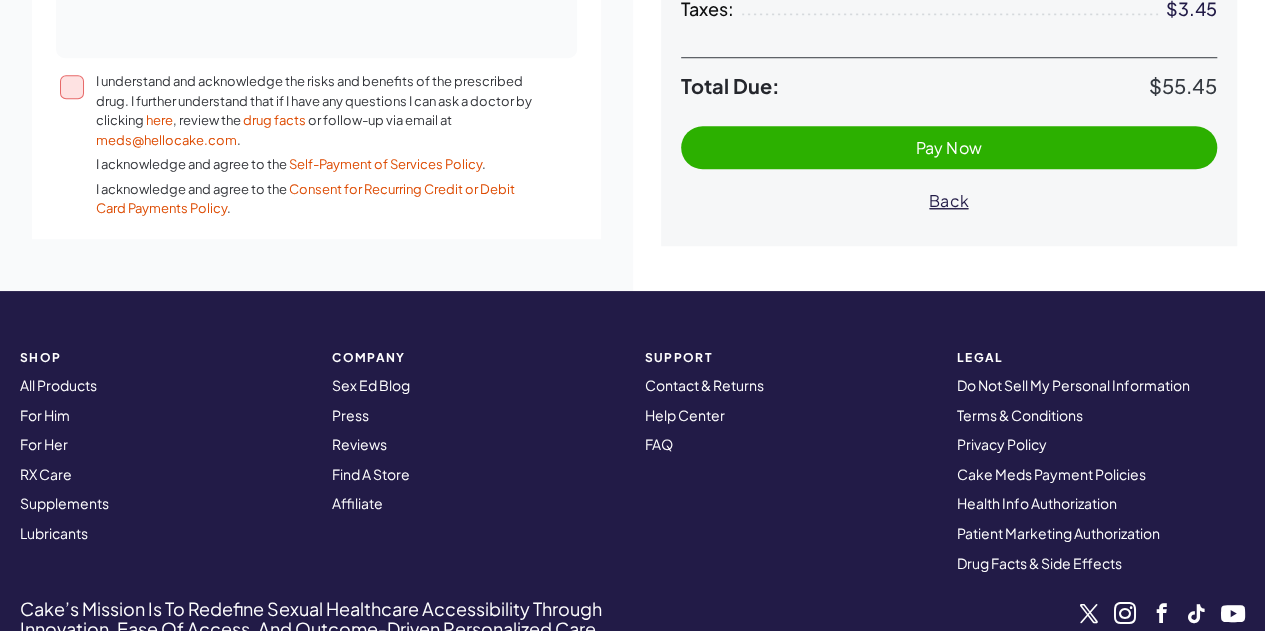 click at bounding box center (78, 145) 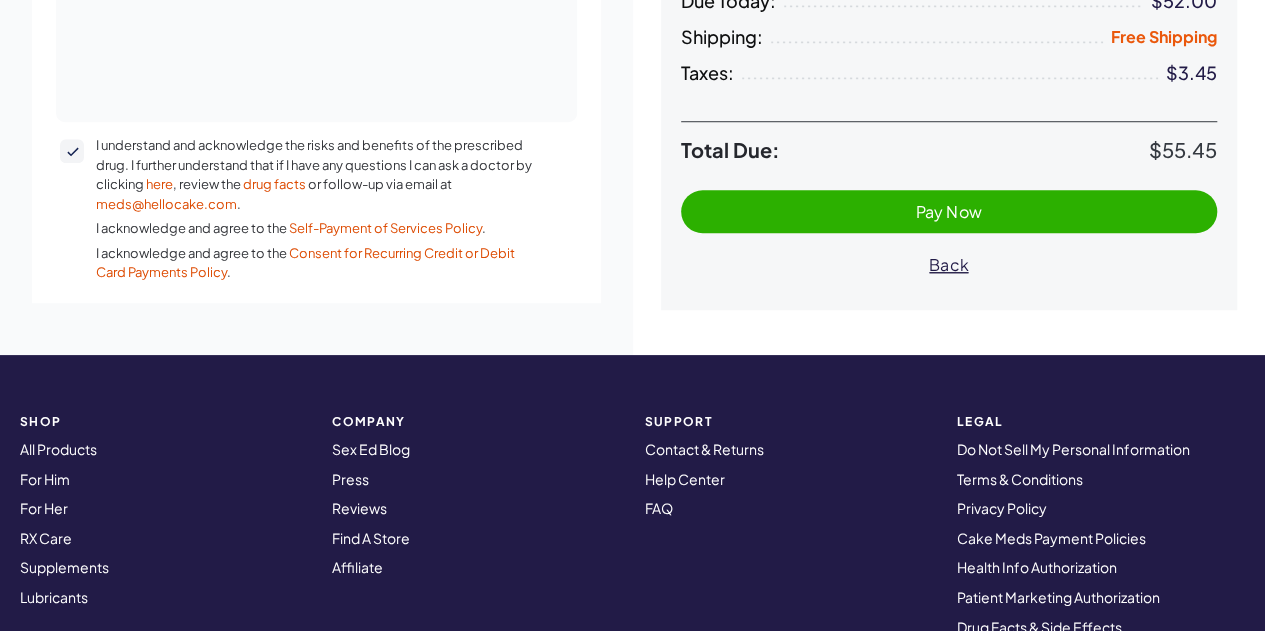 scroll, scrollTop: 742, scrollLeft: 0, axis: vertical 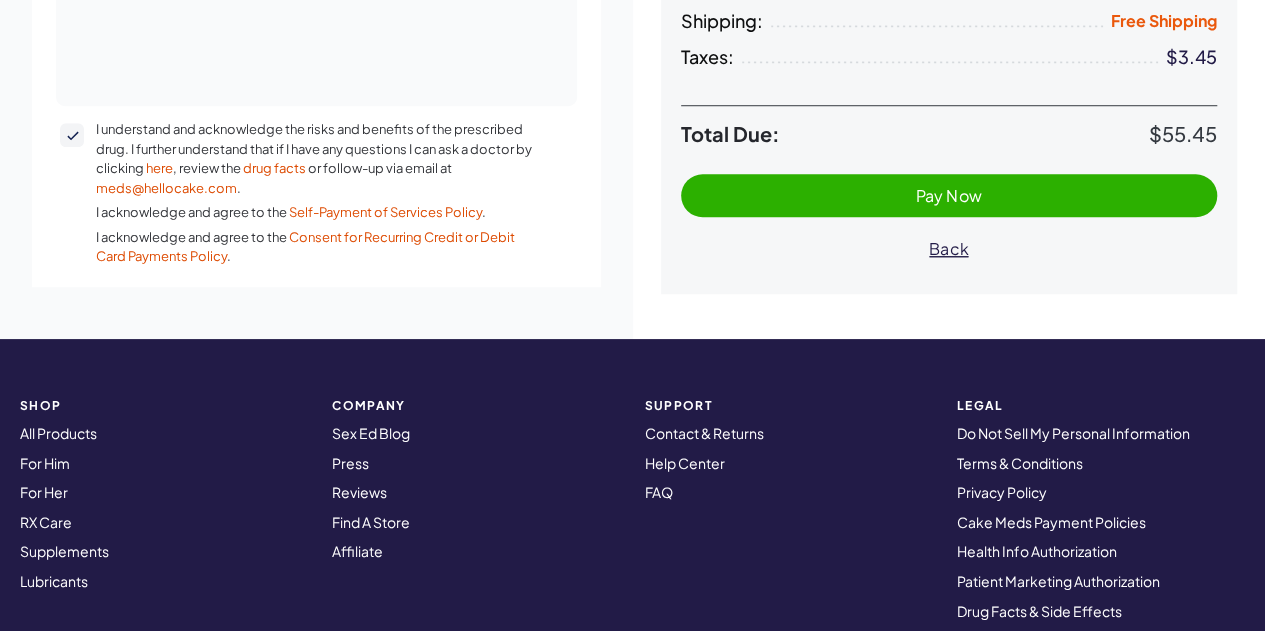 click on "Pay Now" at bounding box center [949, 195] 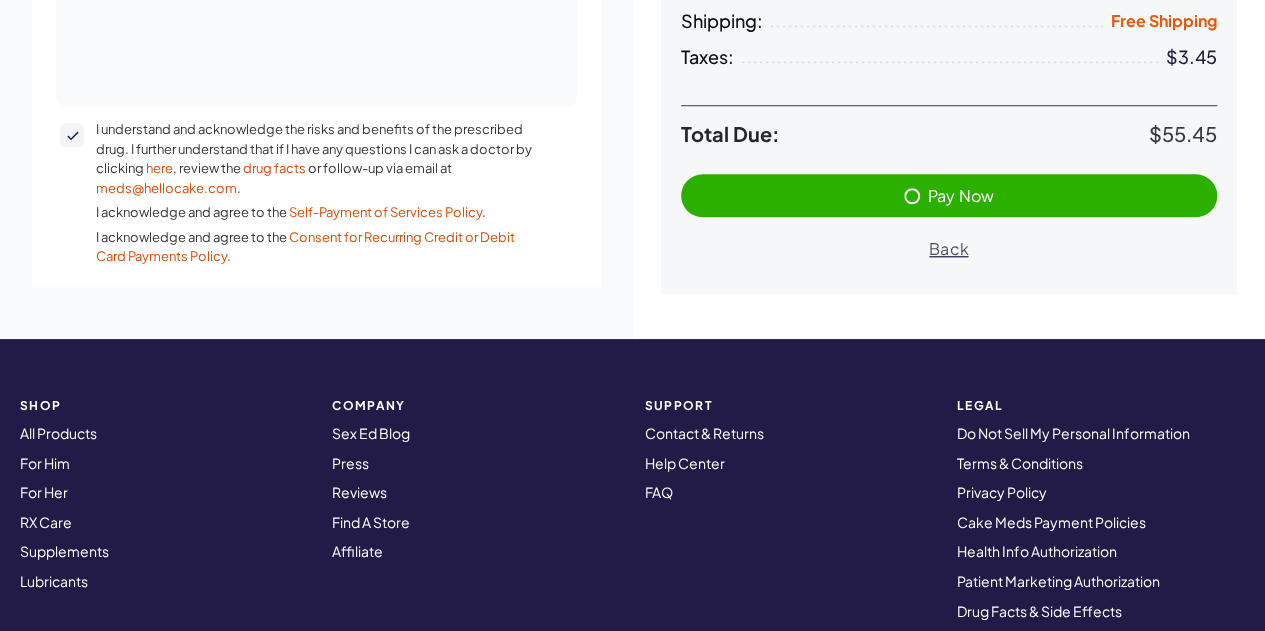 scroll, scrollTop: 0, scrollLeft: 0, axis: both 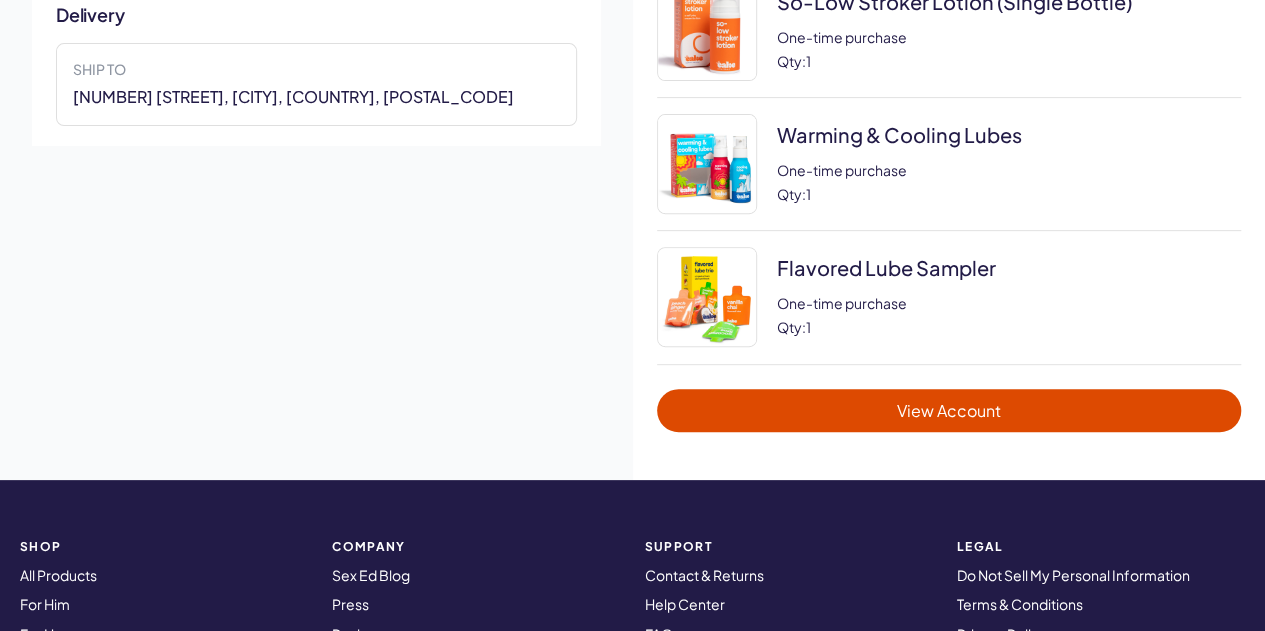 click on "View Account" at bounding box center [949, 410] 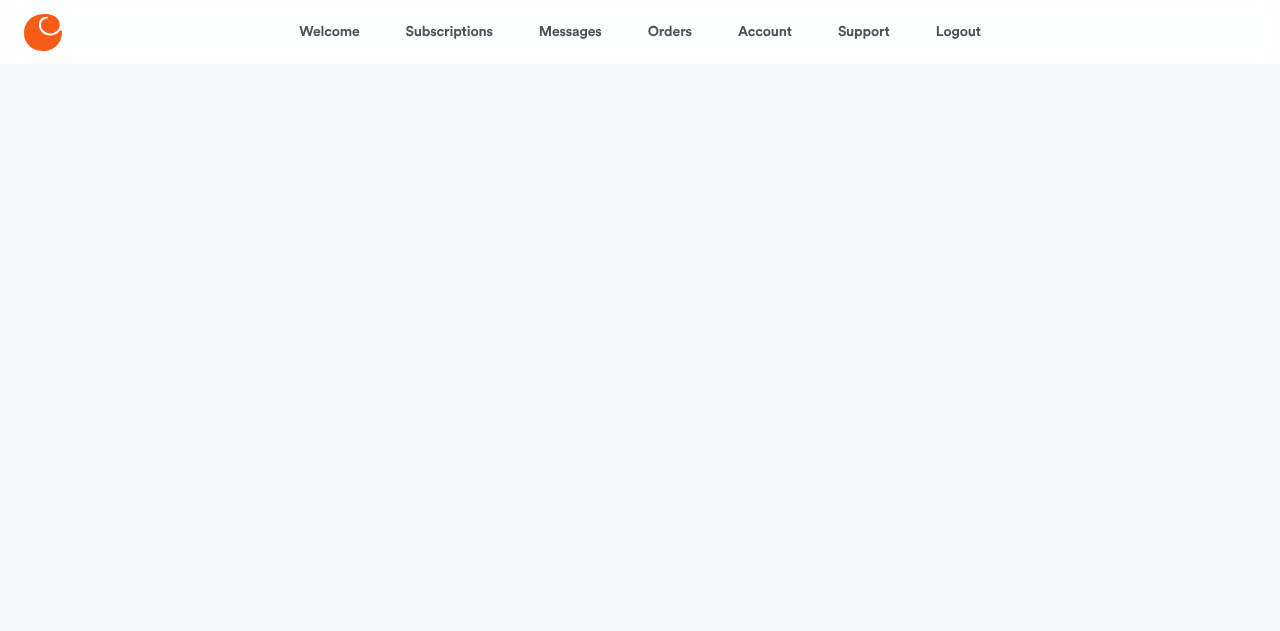scroll, scrollTop: 0, scrollLeft: 0, axis: both 